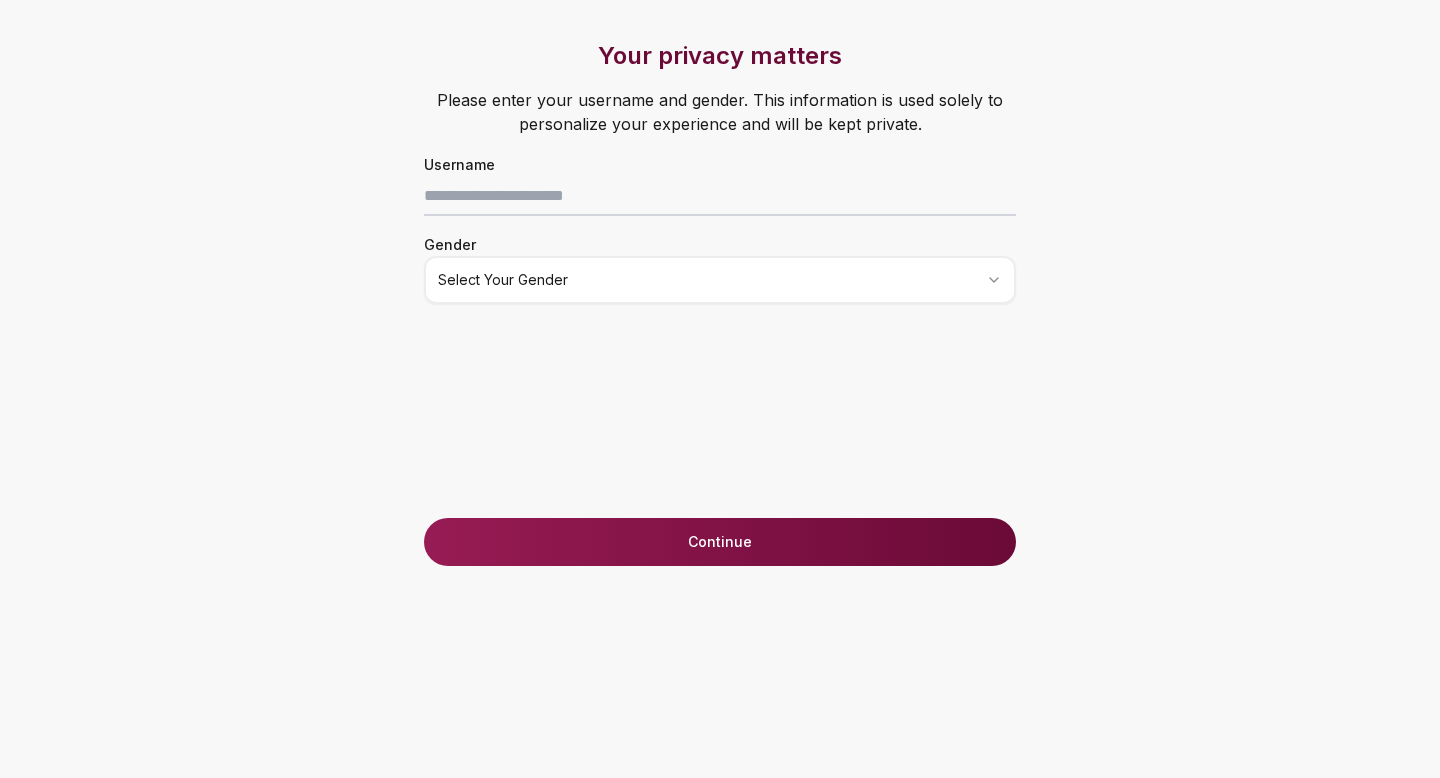 scroll, scrollTop: 0, scrollLeft: 0, axis: both 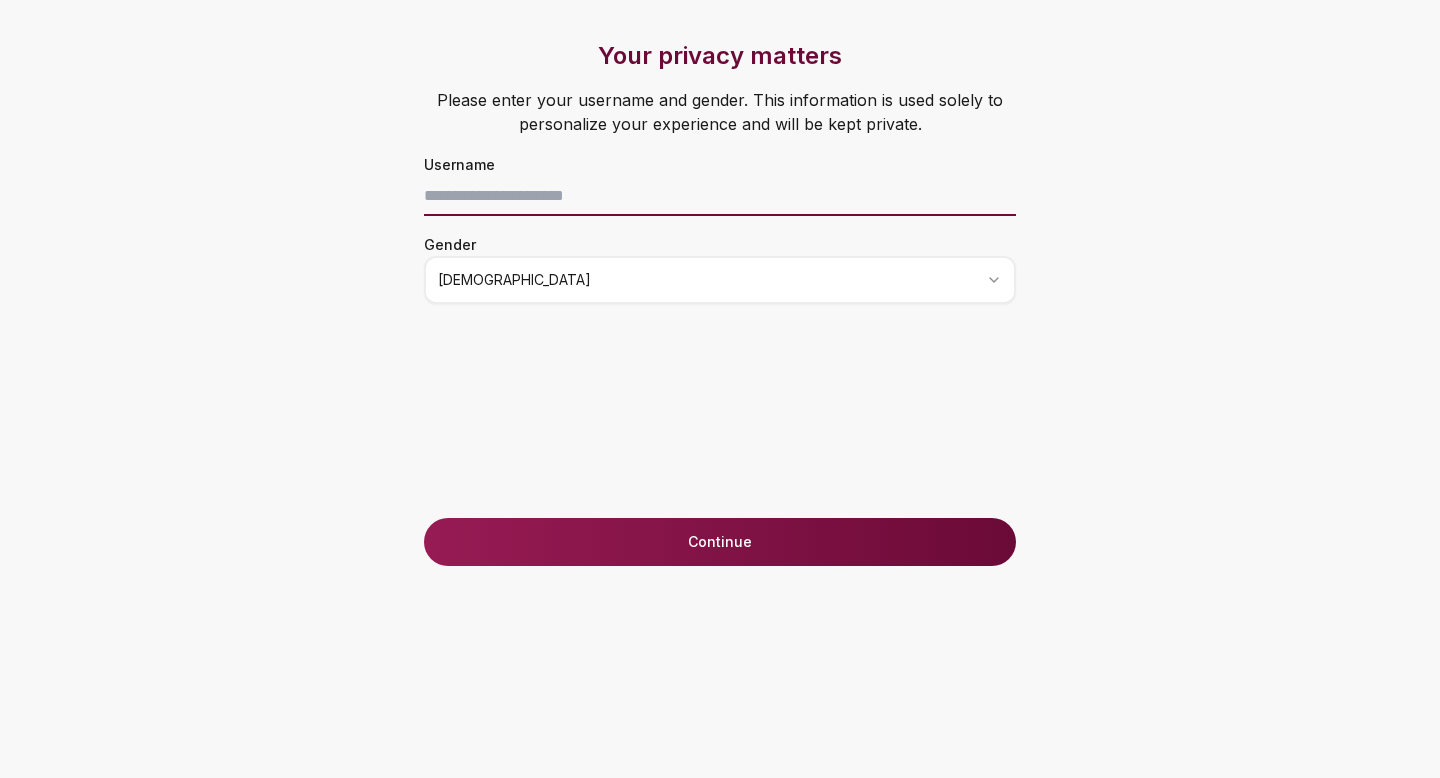 click at bounding box center (720, 196) 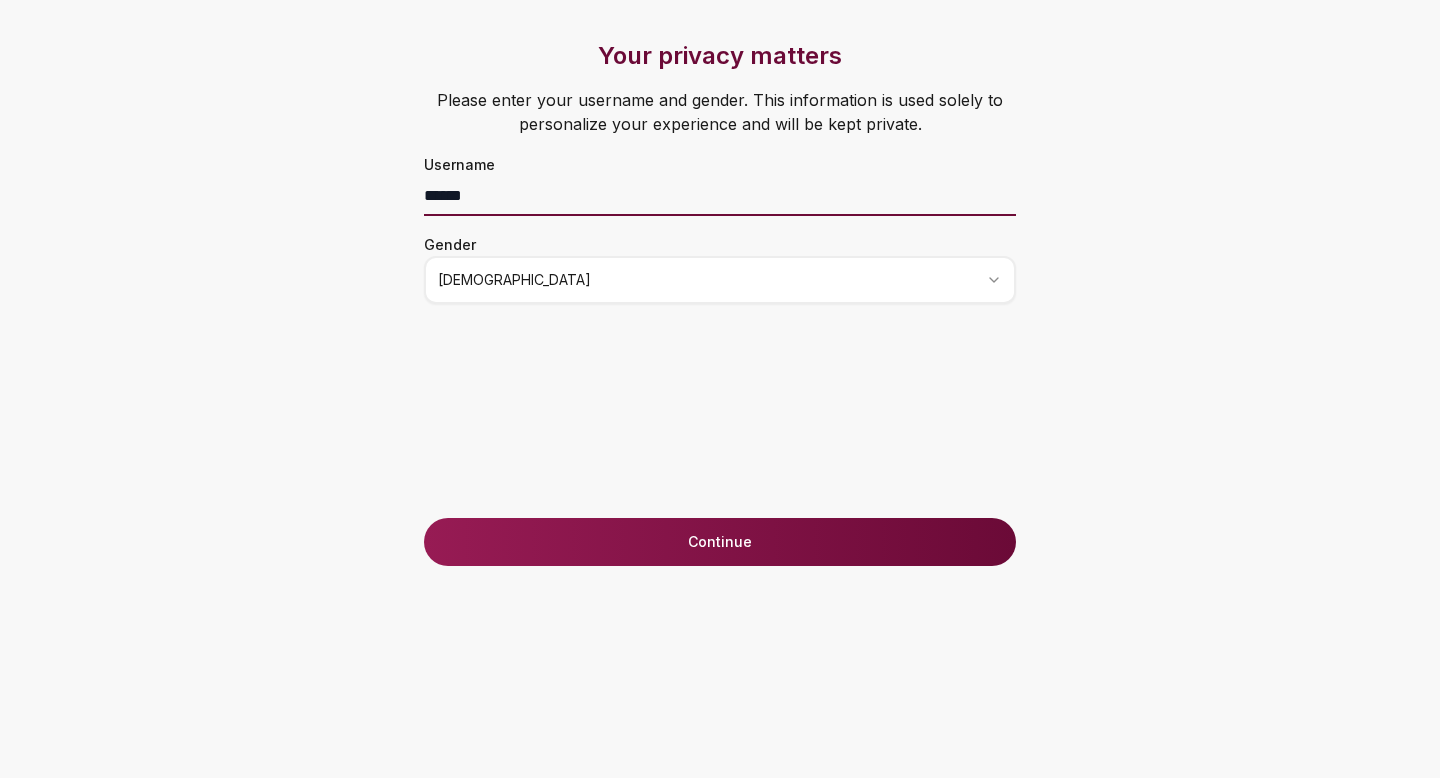 type on "******" 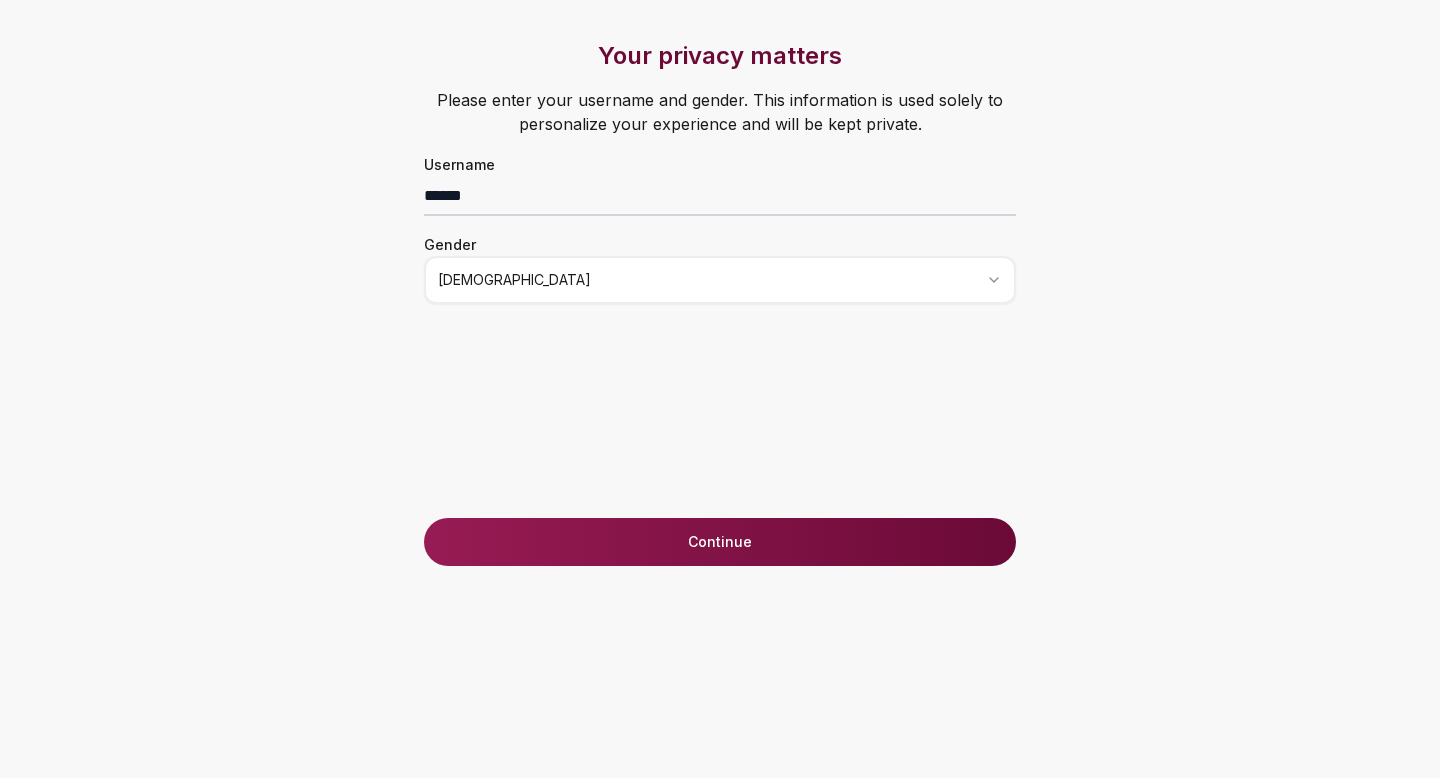 click on "Continue" at bounding box center [720, 542] 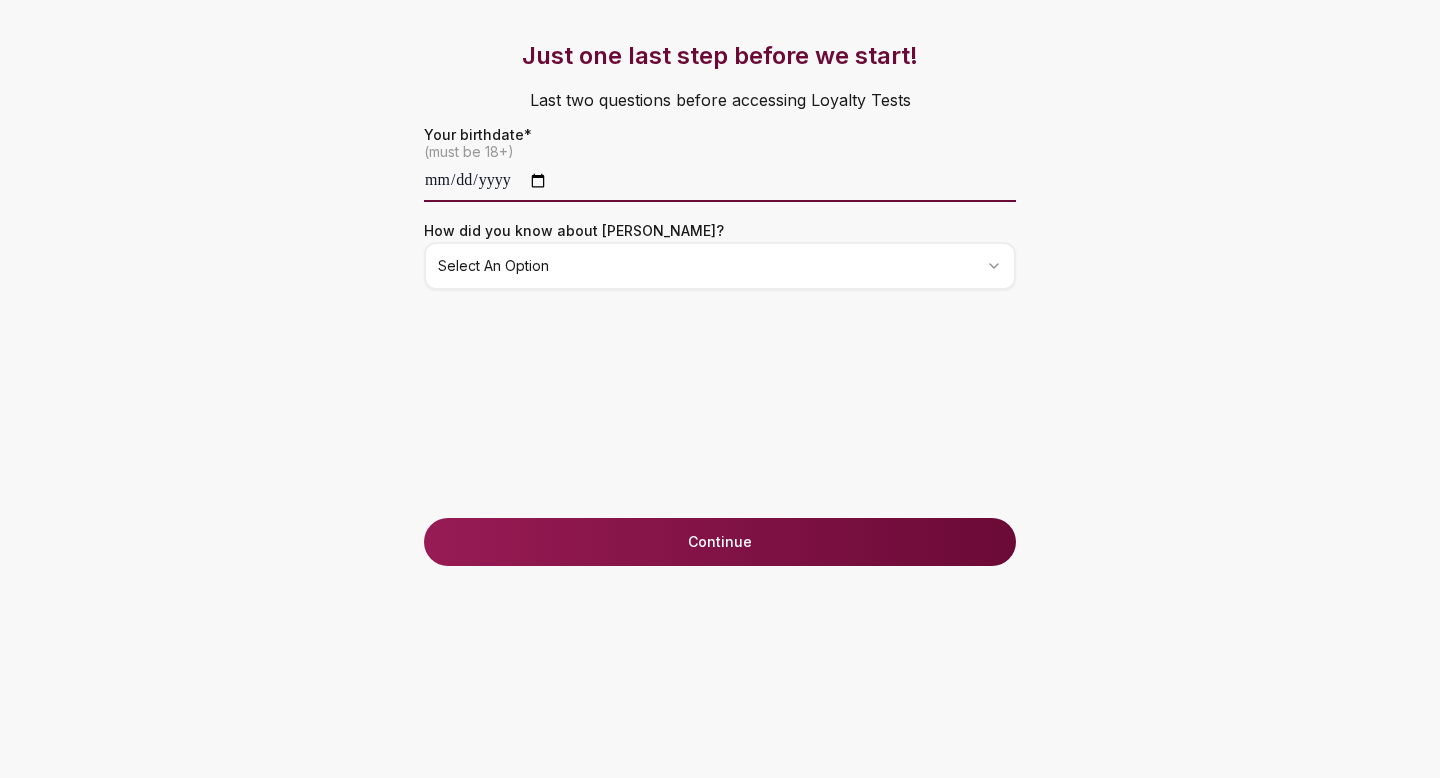 click at bounding box center [720, 182] 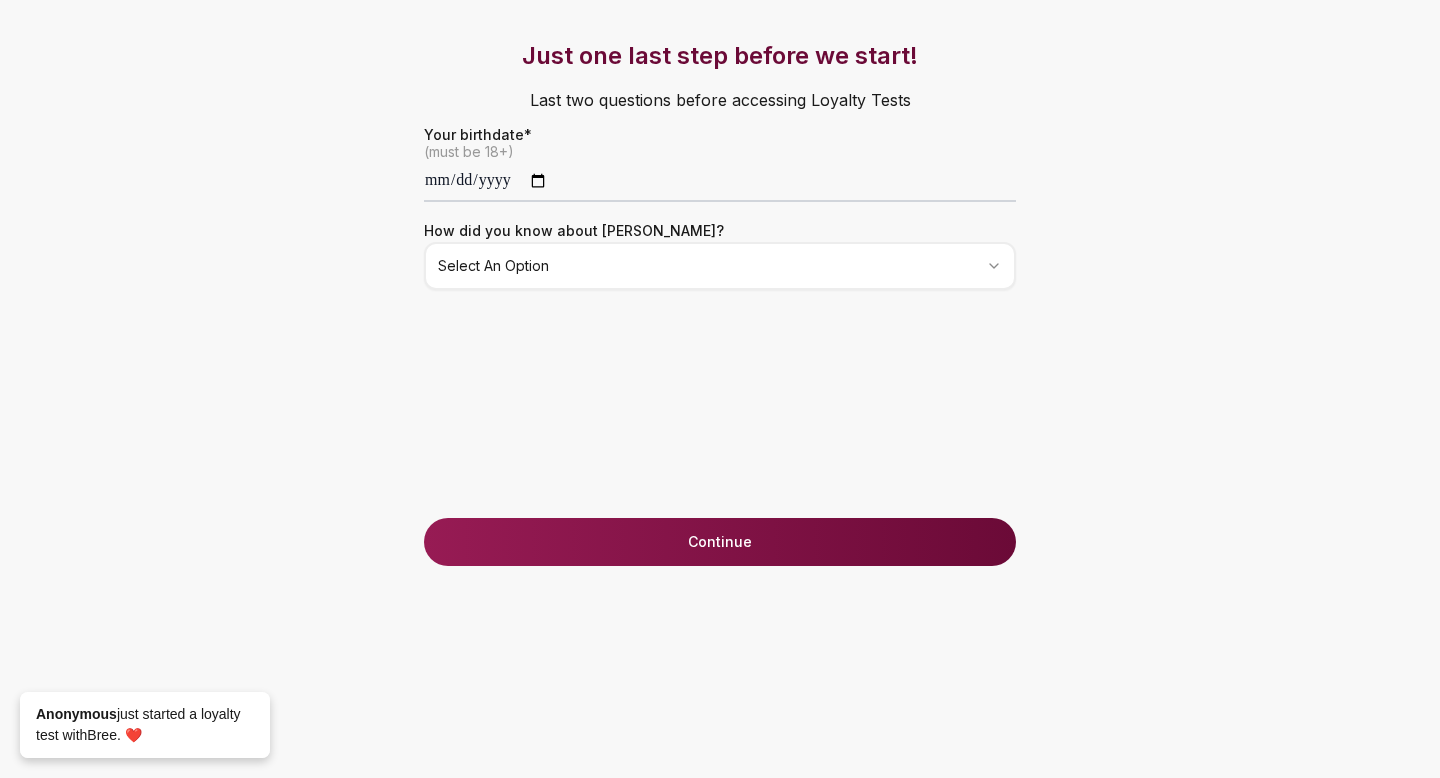 click on "**********" at bounding box center (720, 389) 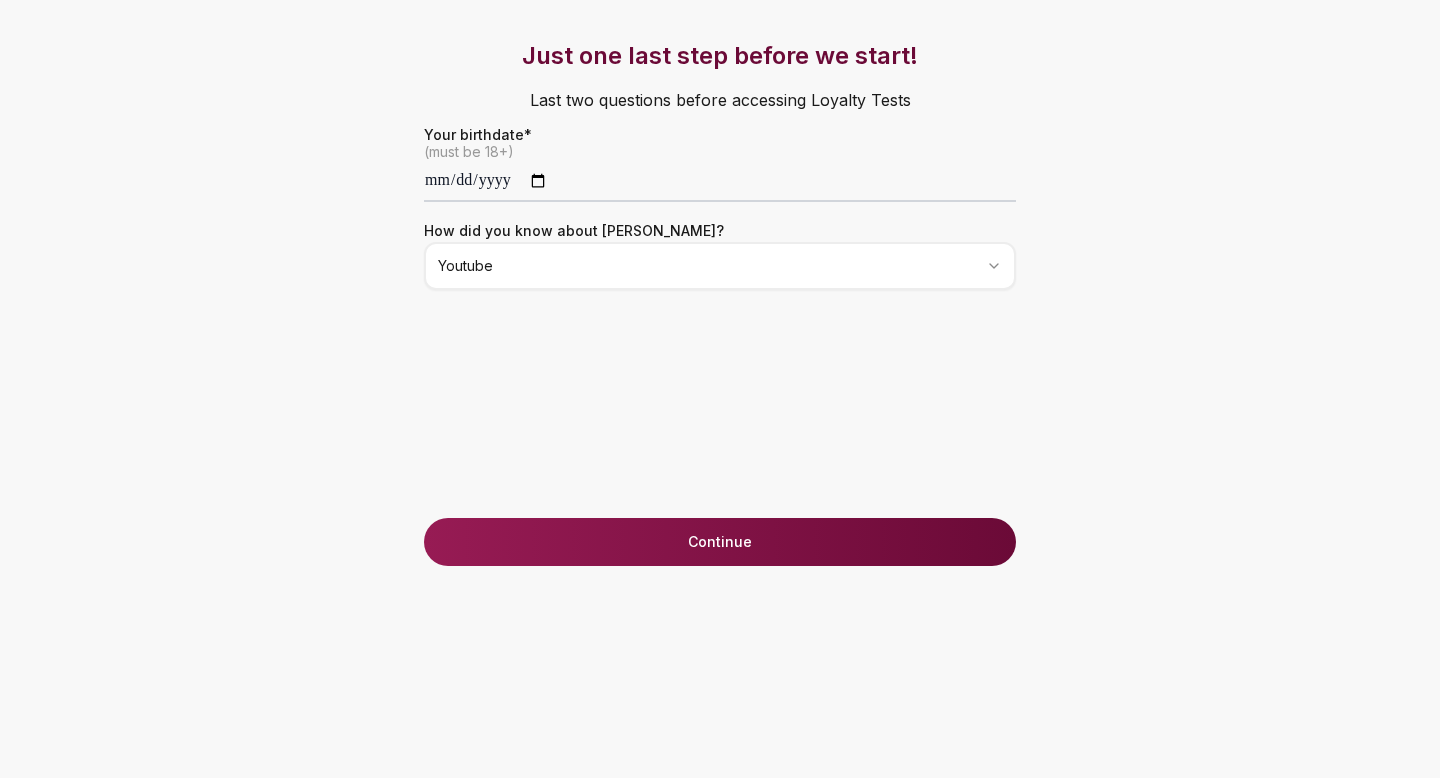 click on "Continue" at bounding box center [720, 542] 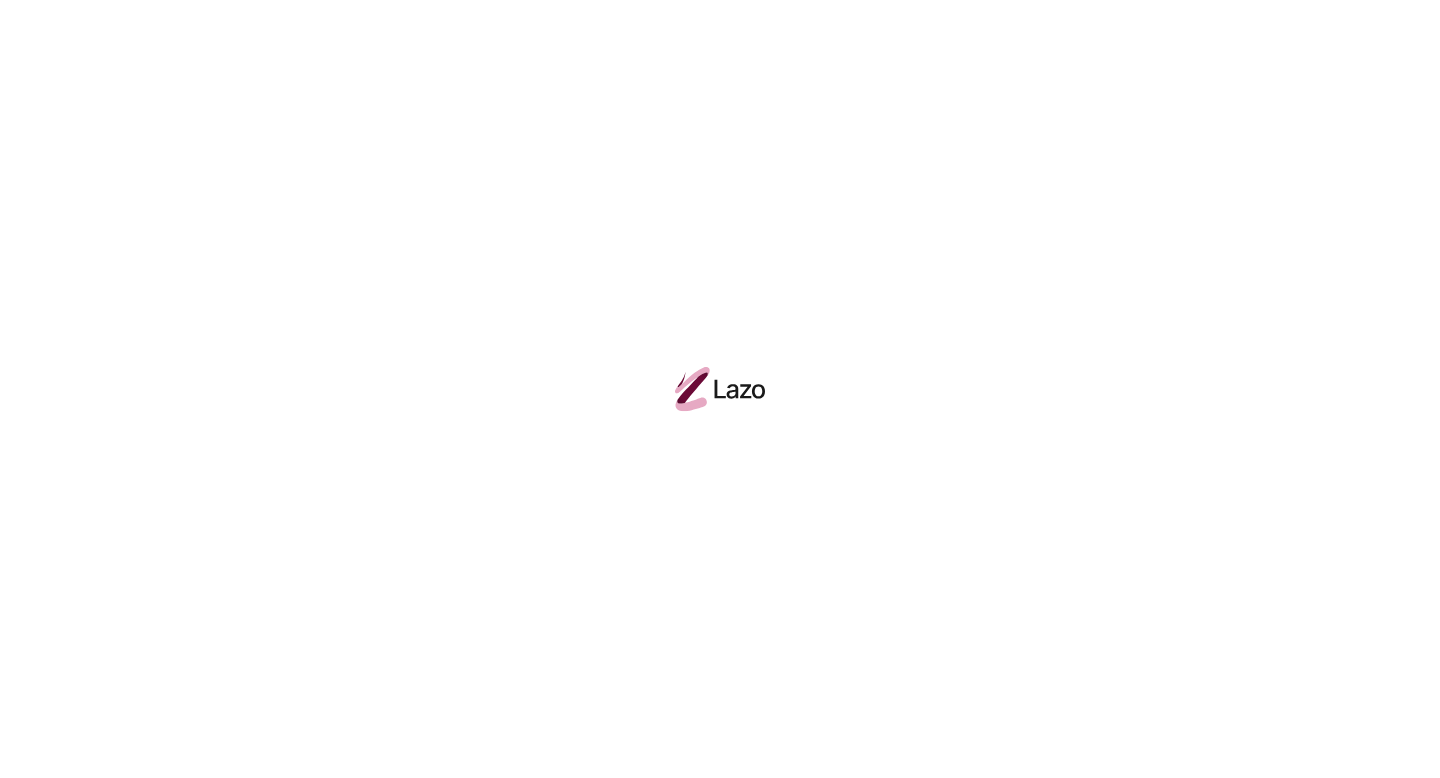 scroll, scrollTop: 0, scrollLeft: 0, axis: both 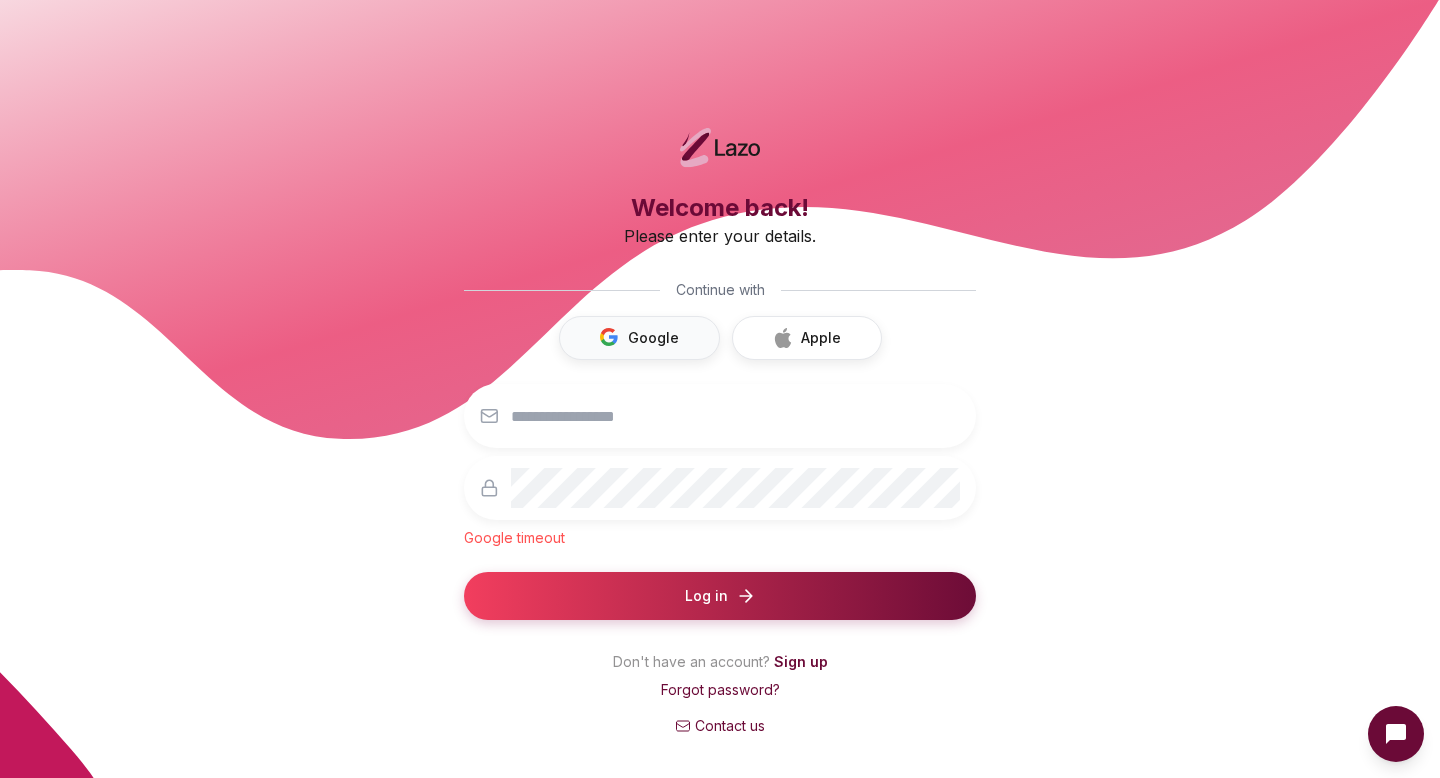 click on "Google" at bounding box center [639, 338] 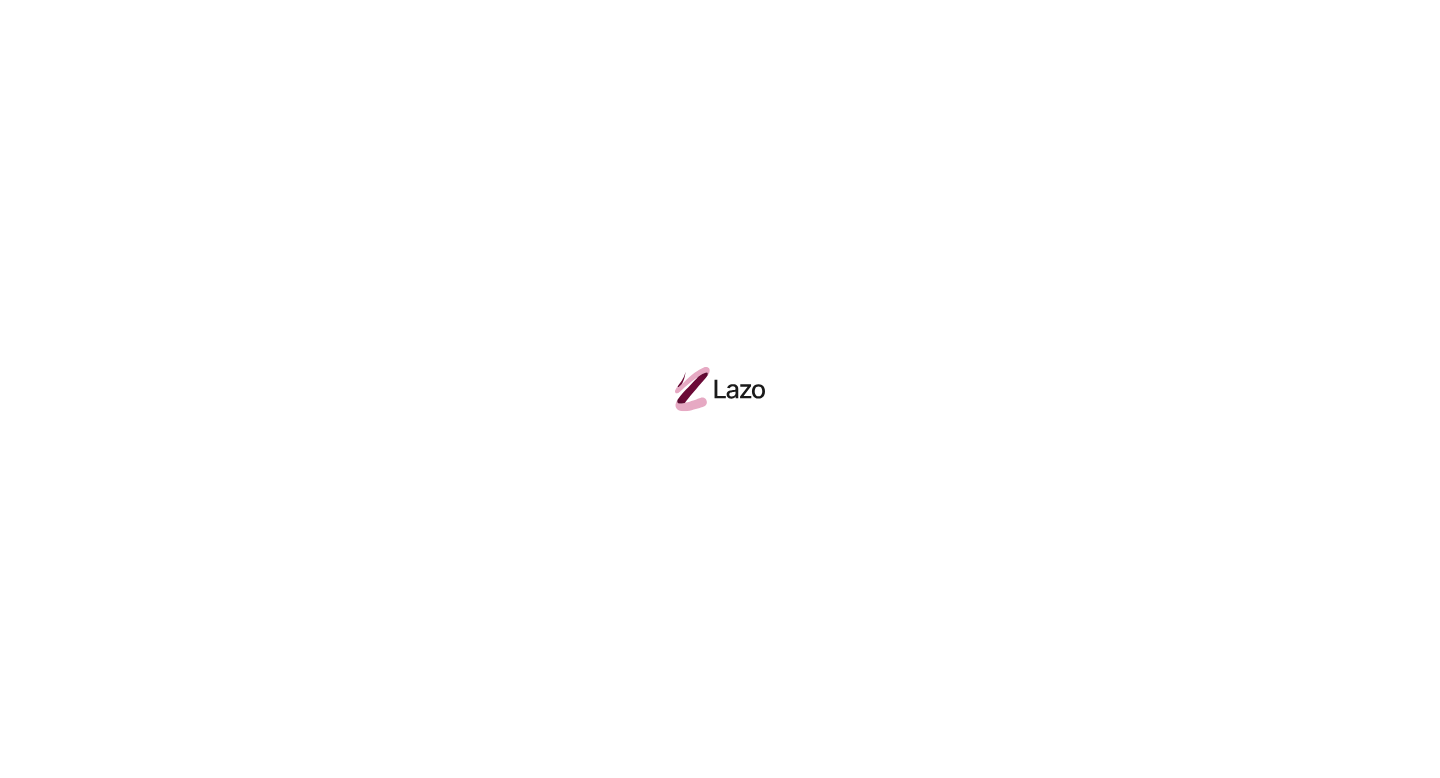 scroll, scrollTop: 0, scrollLeft: 0, axis: both 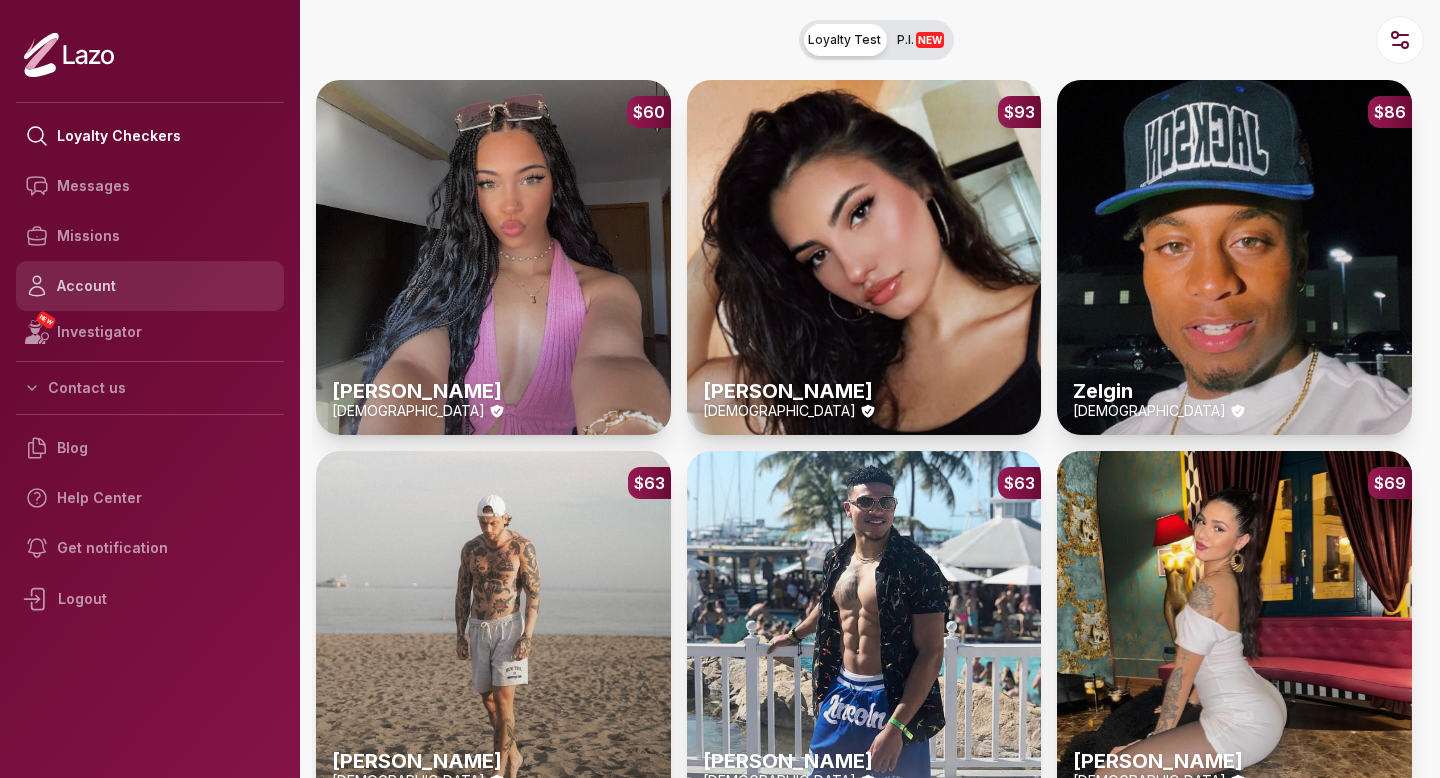 click on "Account" at bounding box center [150, 286] 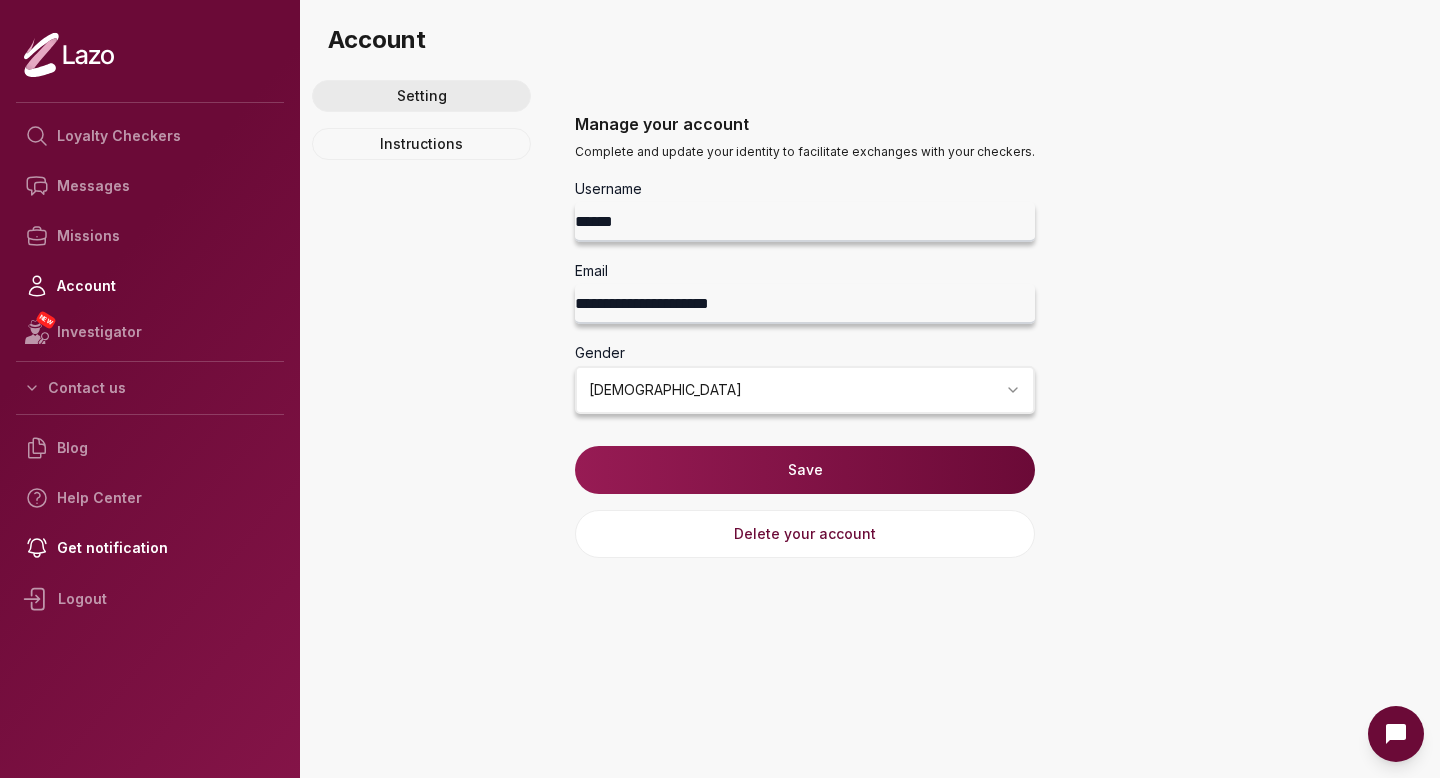 click on "Setting" at bounding box center (421, 96) 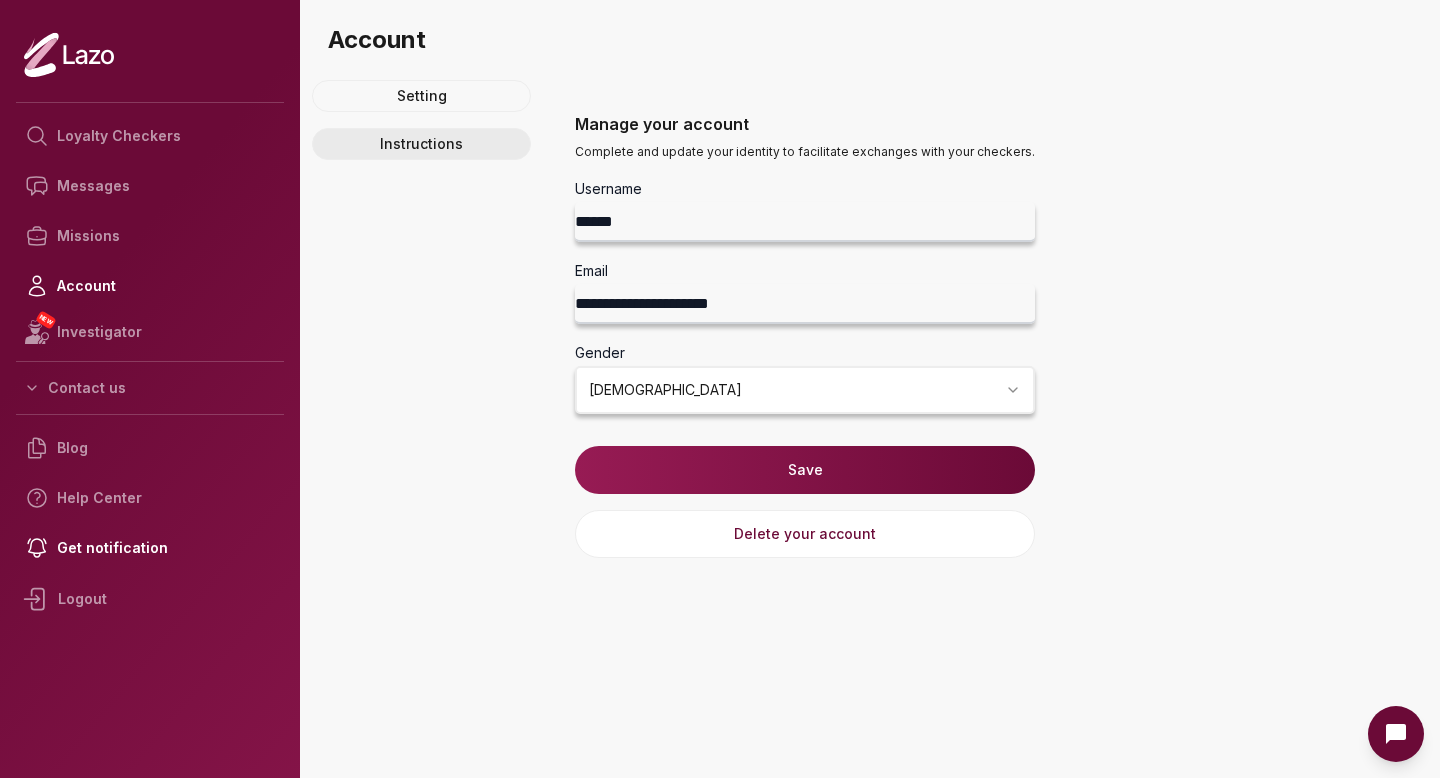 click on "Instructions" at bounding box center [421, 144] 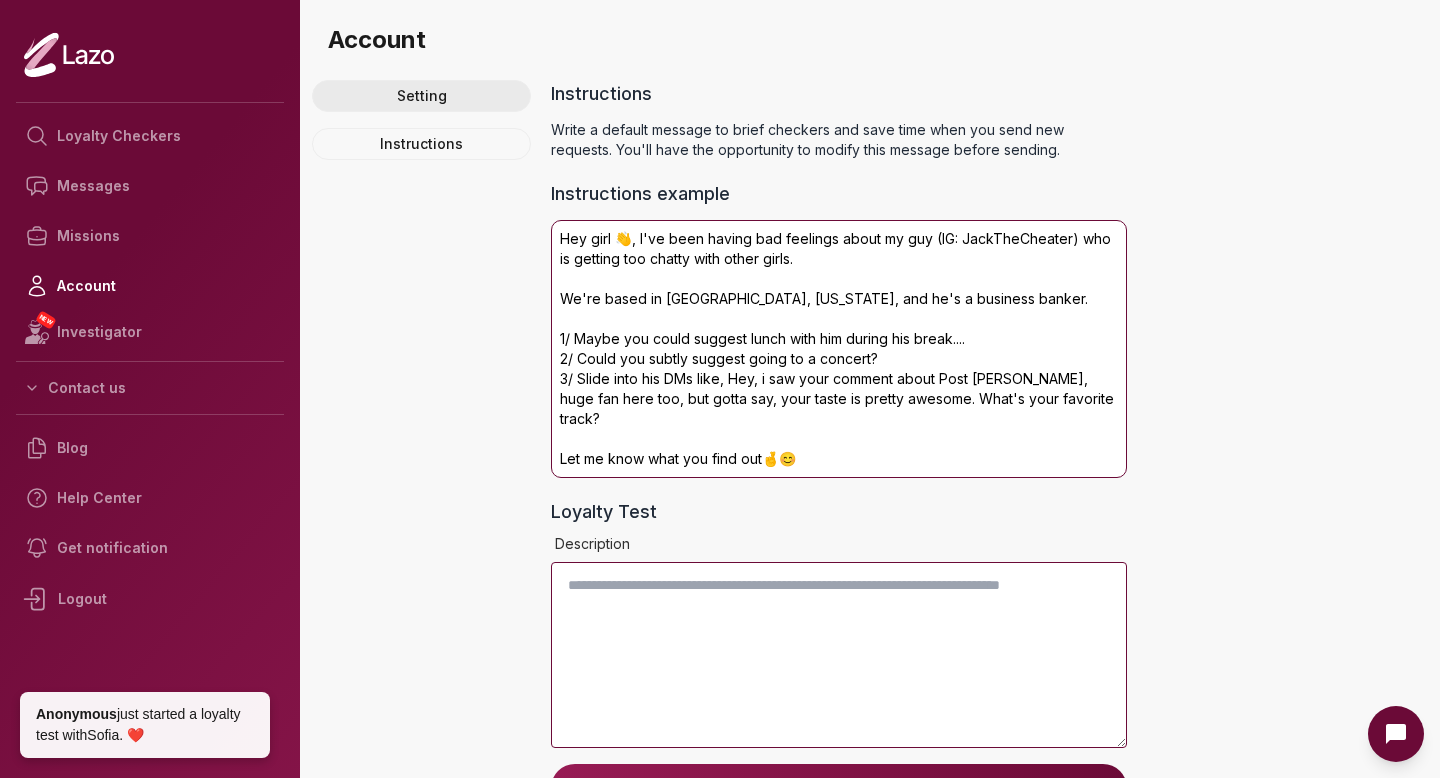 click on "Setting" at bounding box center (421, 96) 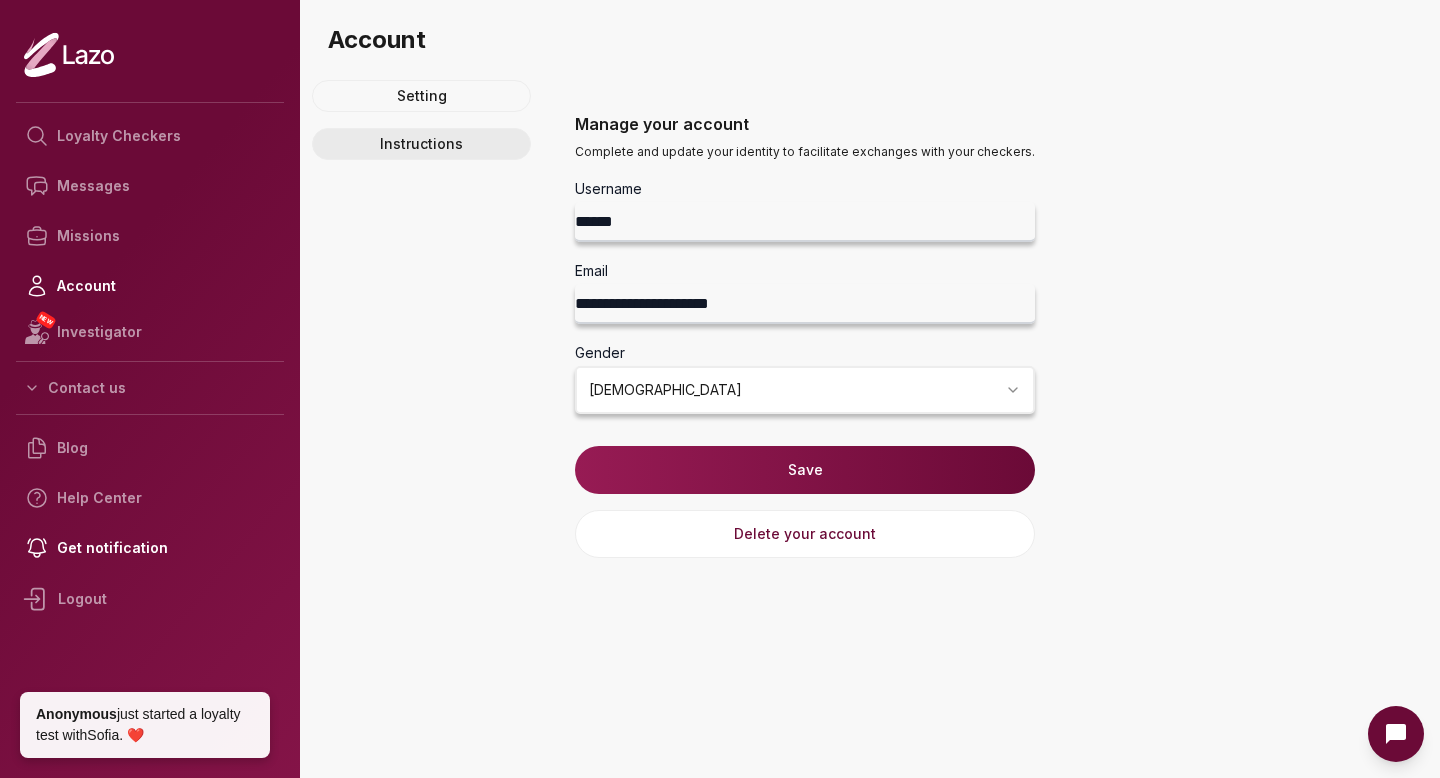 click on "Instructions" at bounding box center (421, 144) 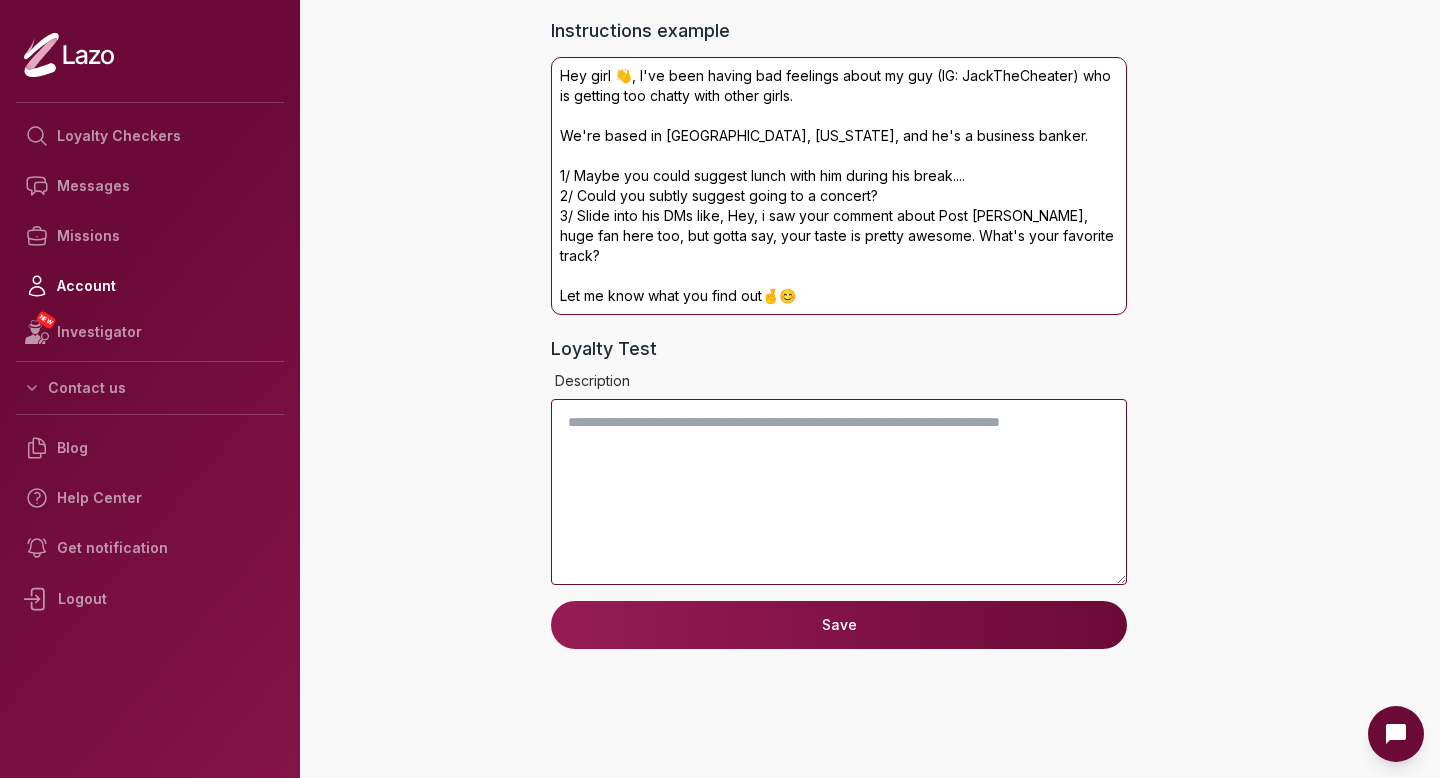 scroll, scrollTop: 174, scrollLeft: 0, axis: vertical 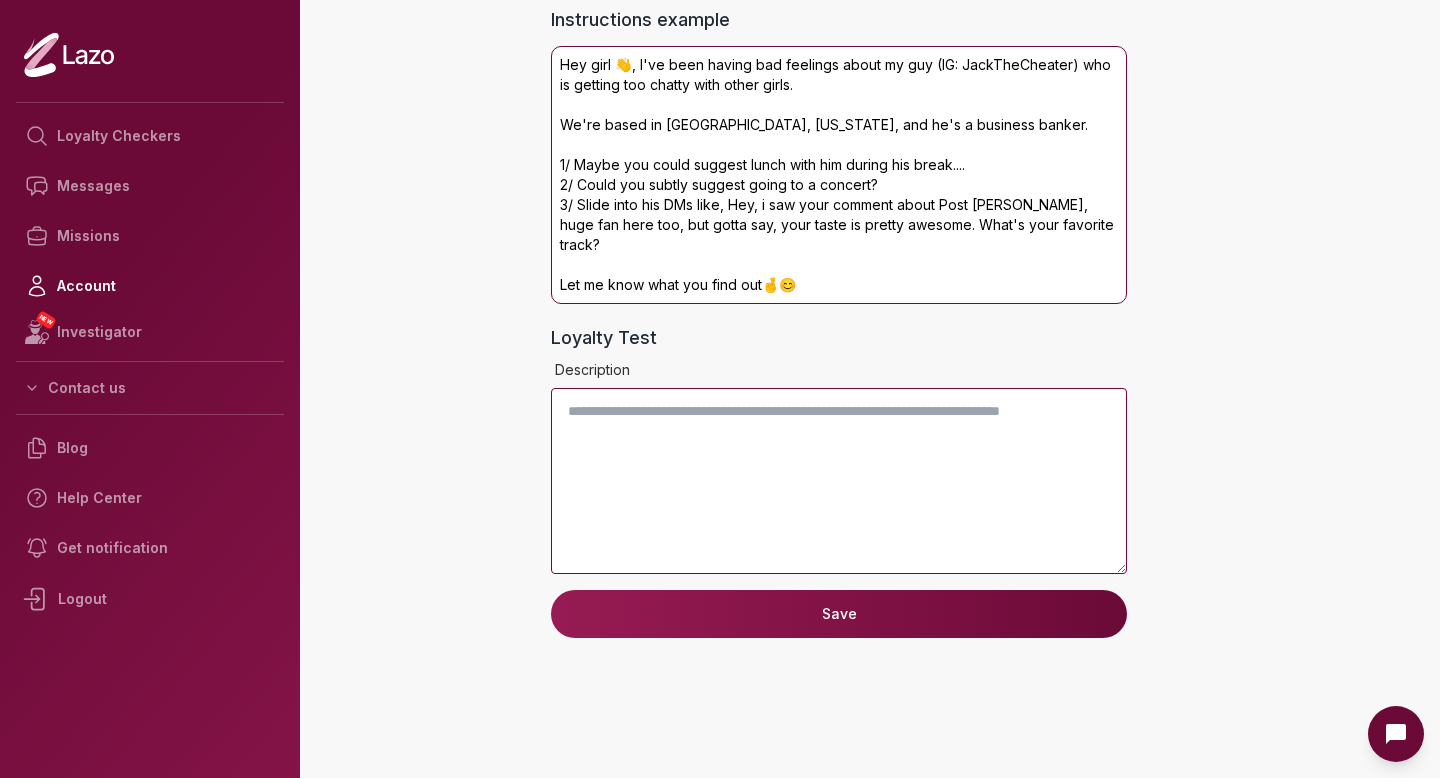 click on "Description" at bounding box center [839, 370] 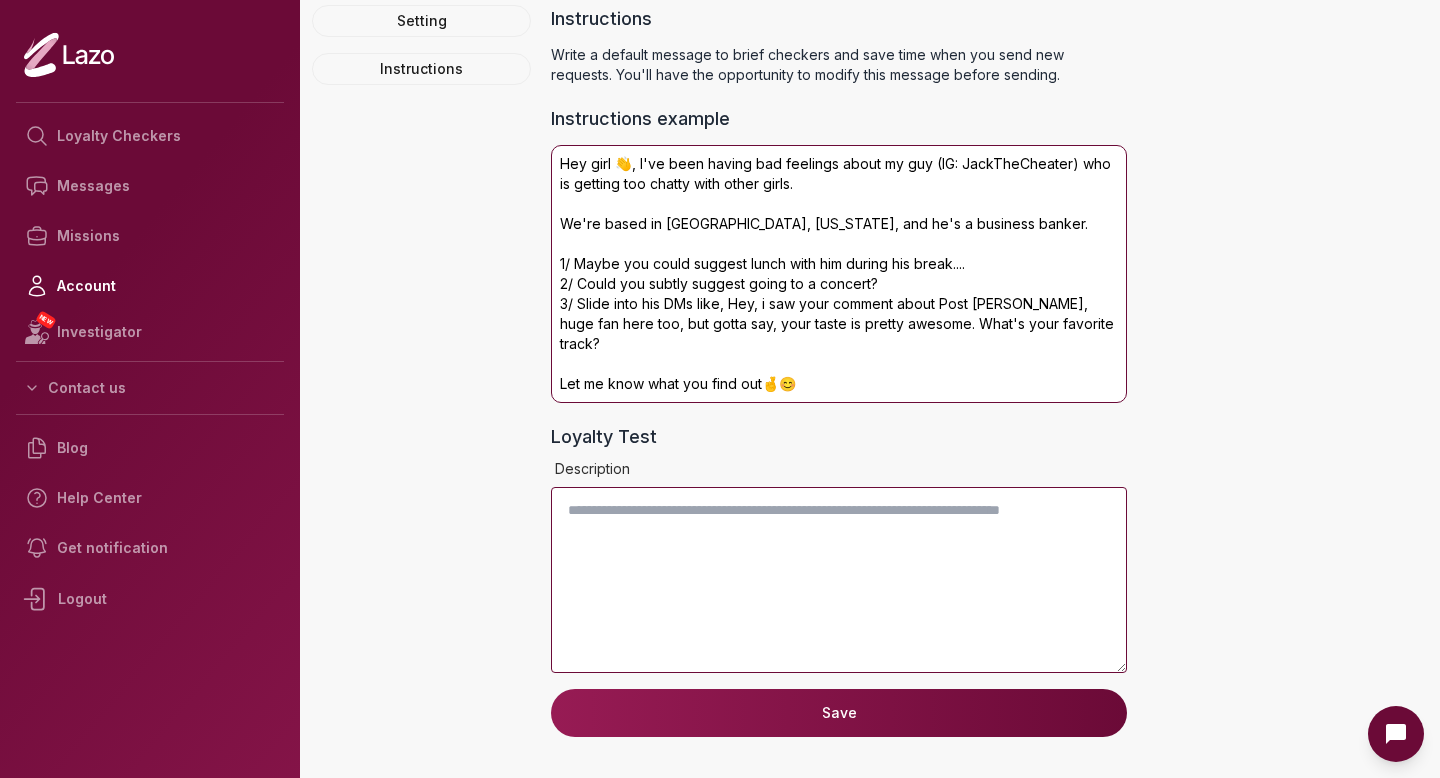 scroll, scrollTop: 0, scrollLeft: 0, axis: both 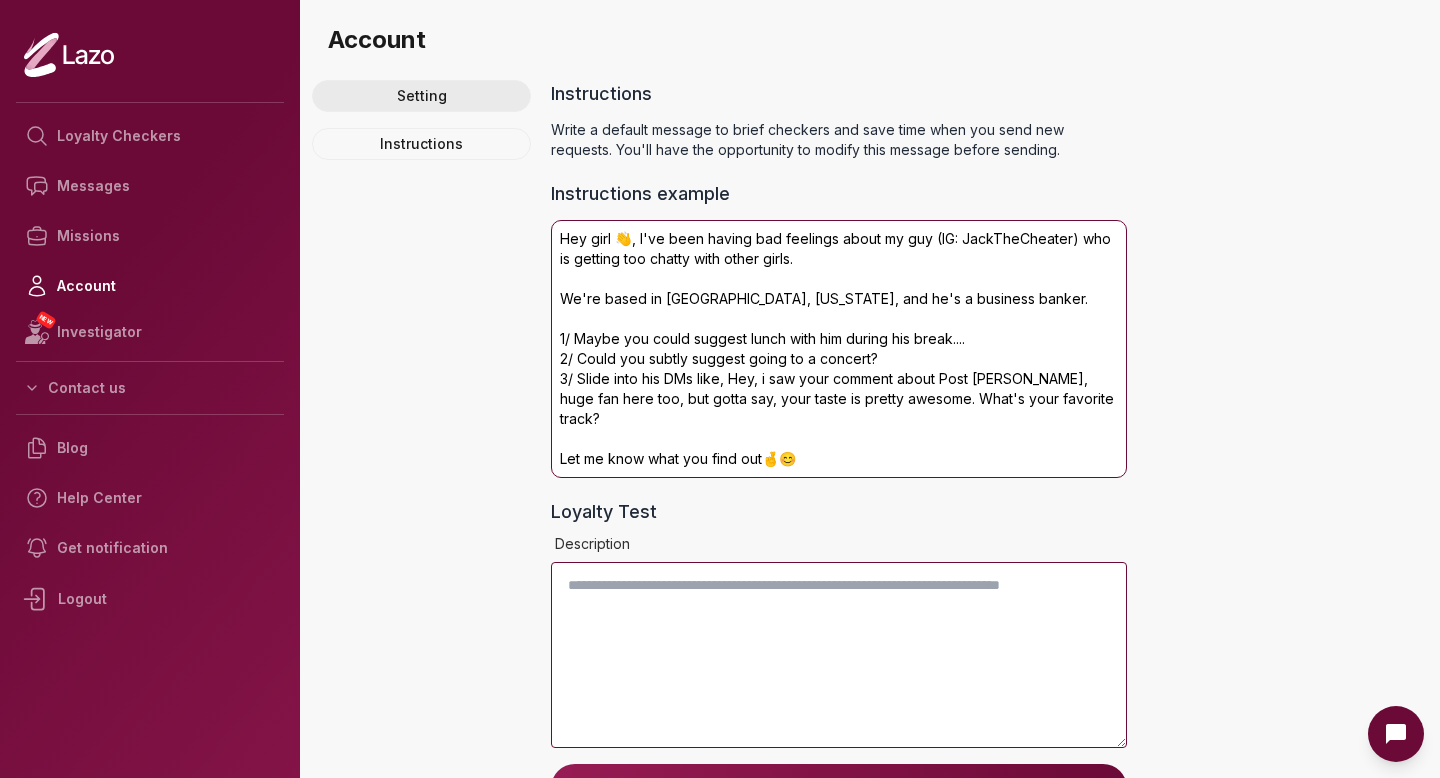 click on "Setting" at bounding box center [421, 96] 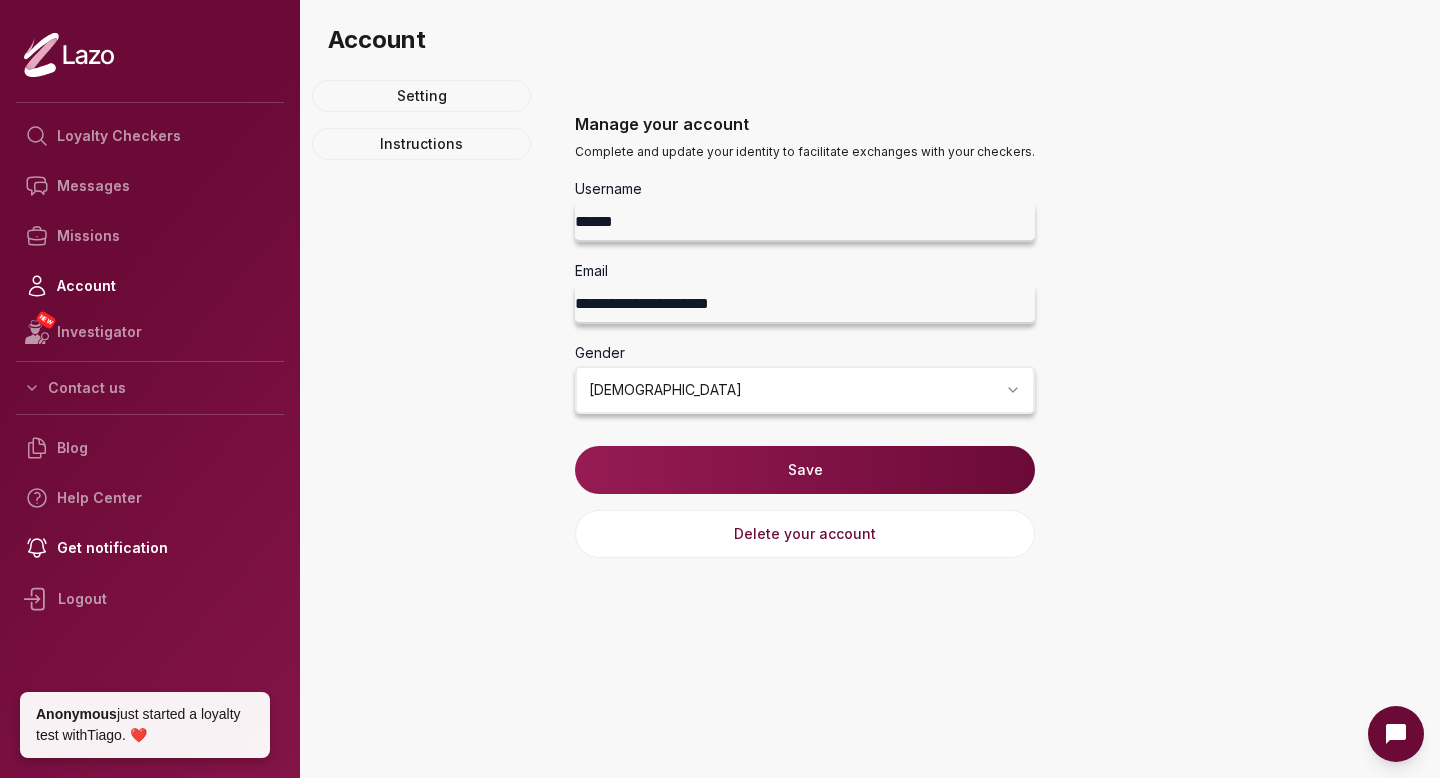 click 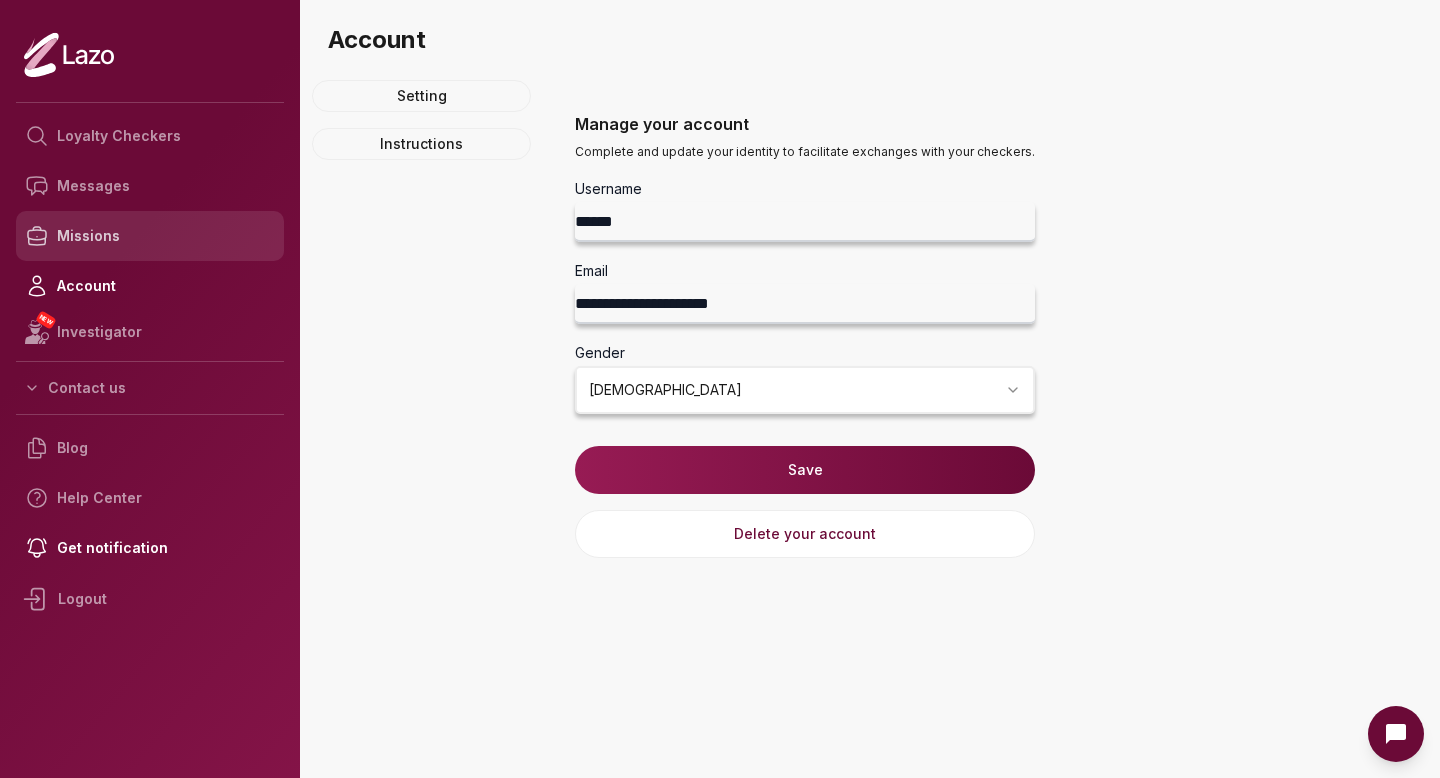 click on "Missions" at bounding box center [150, 236] 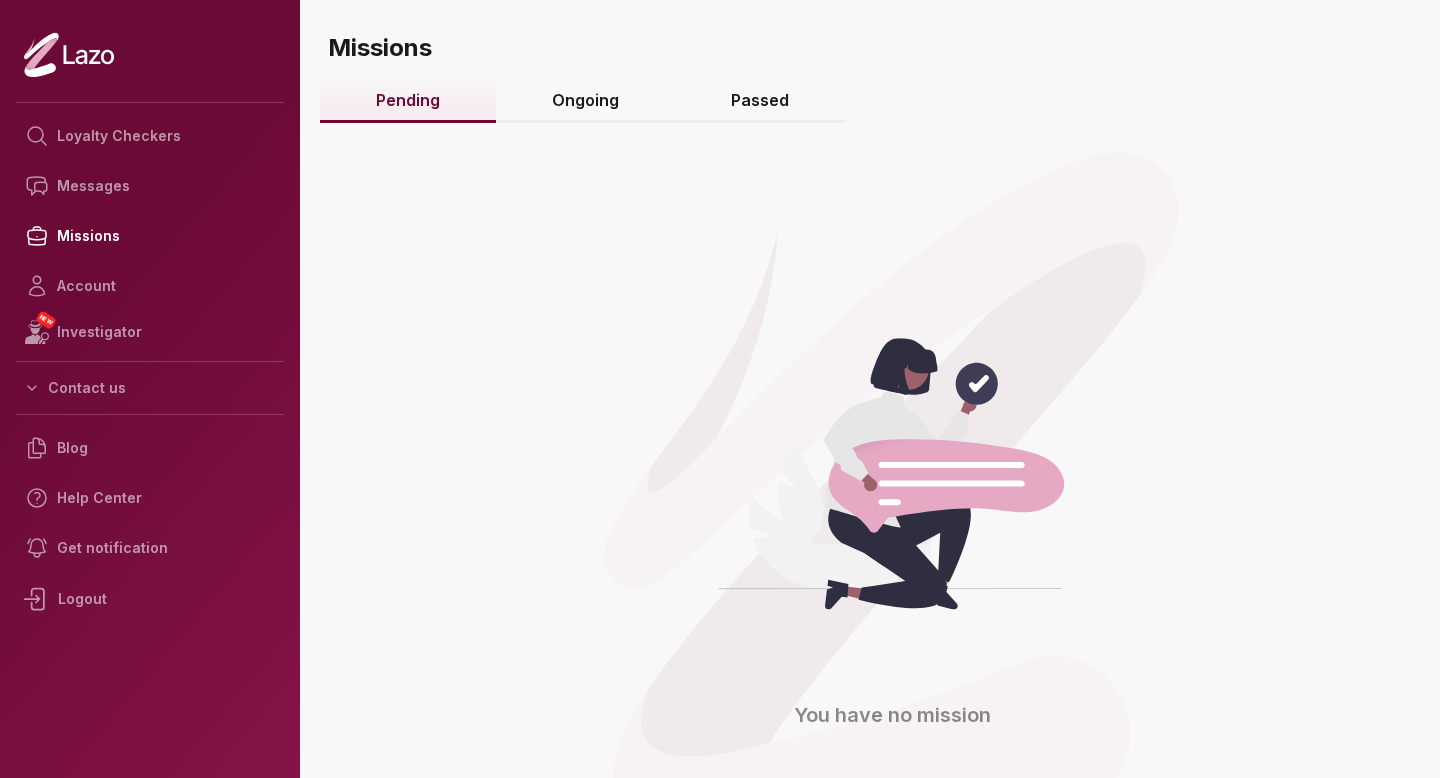 click on "Ongoing" at bounding box center (585, 101) 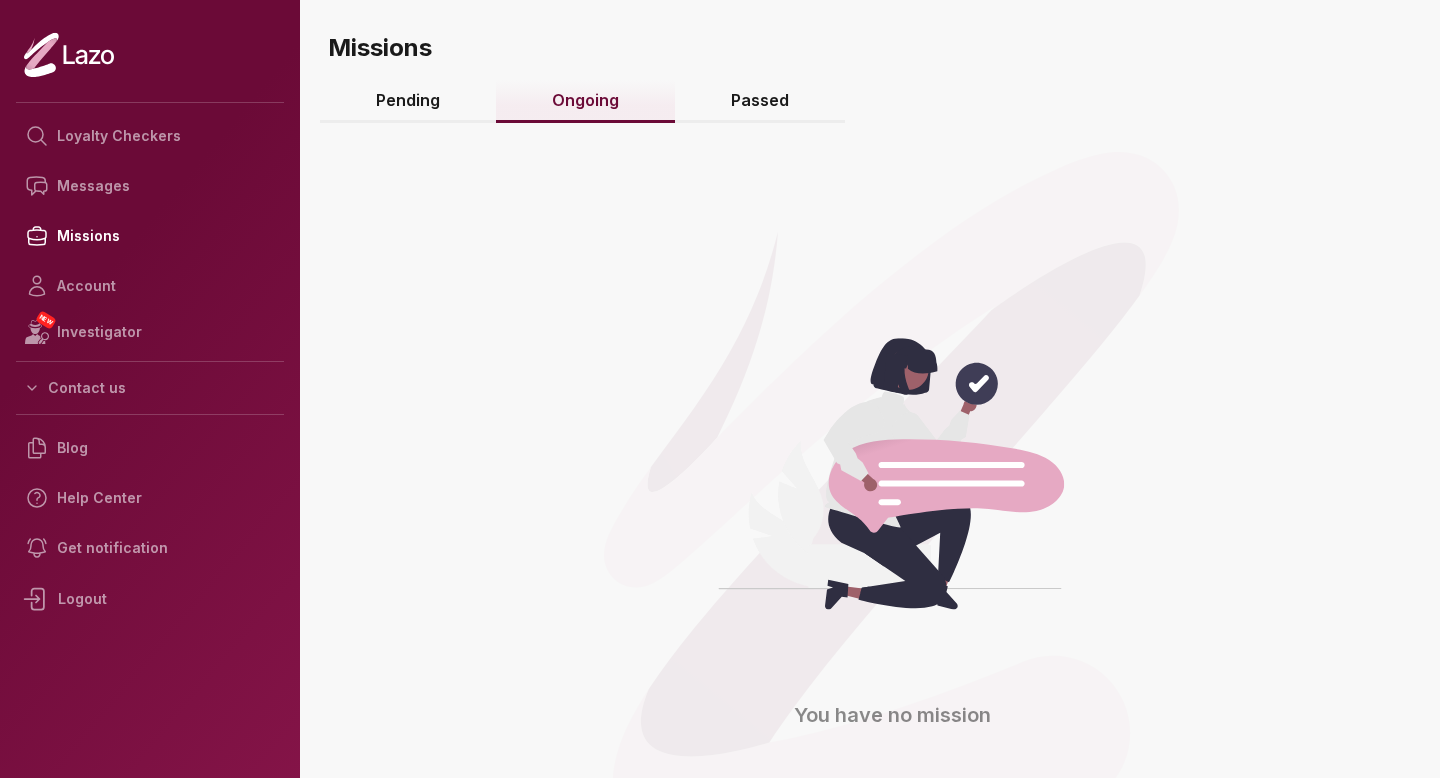 click on "Passed" at bounding box center (760, 101) 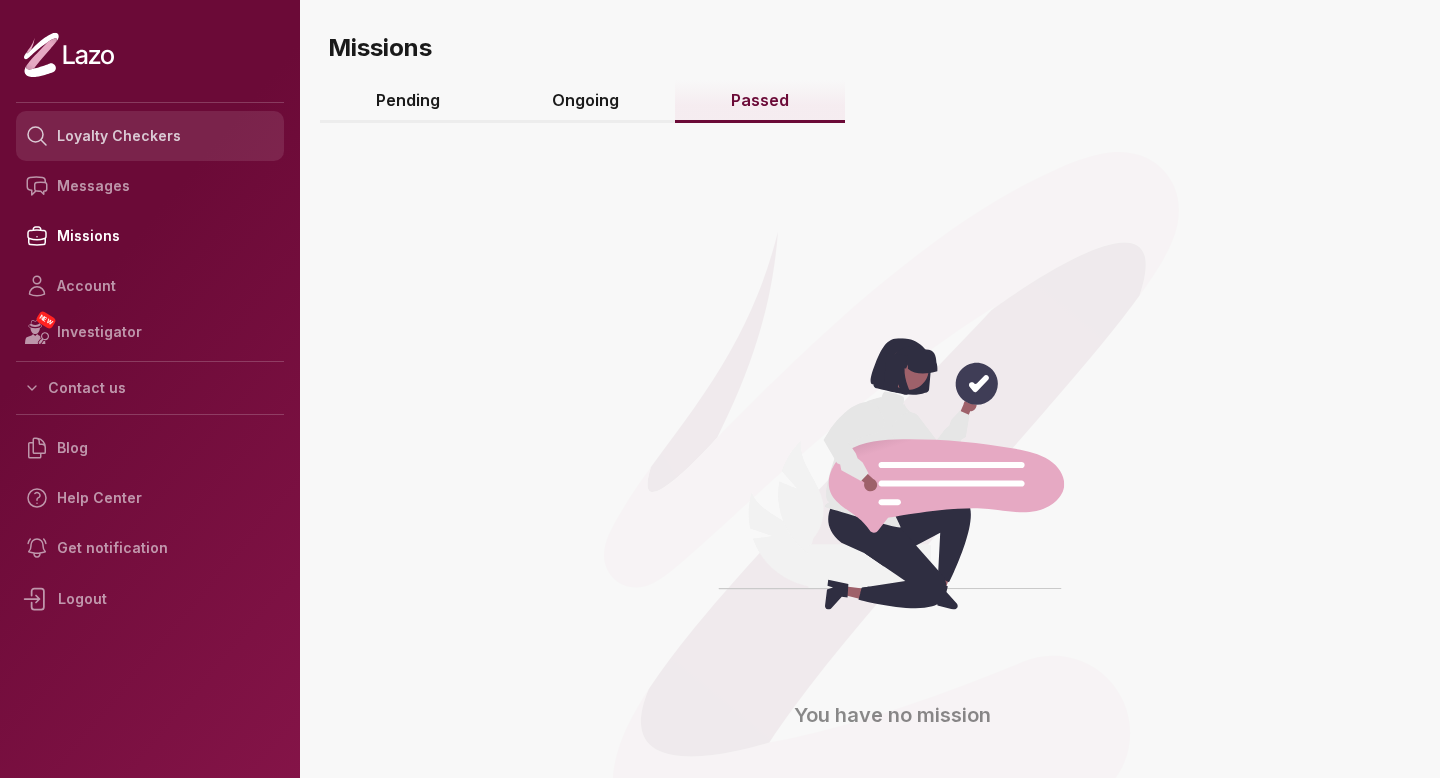 click on "Loyalty Checkers" at bounding box center (150, 136) 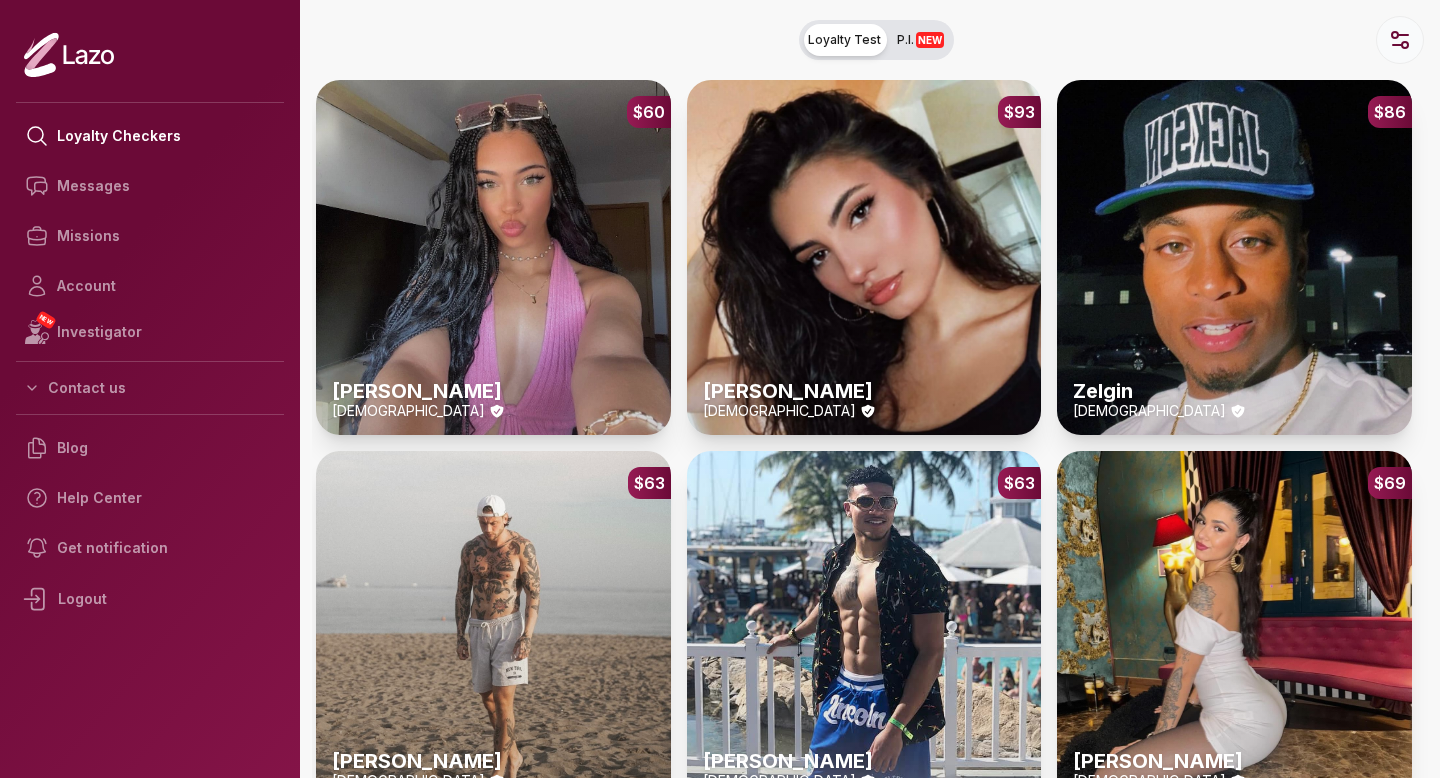 click 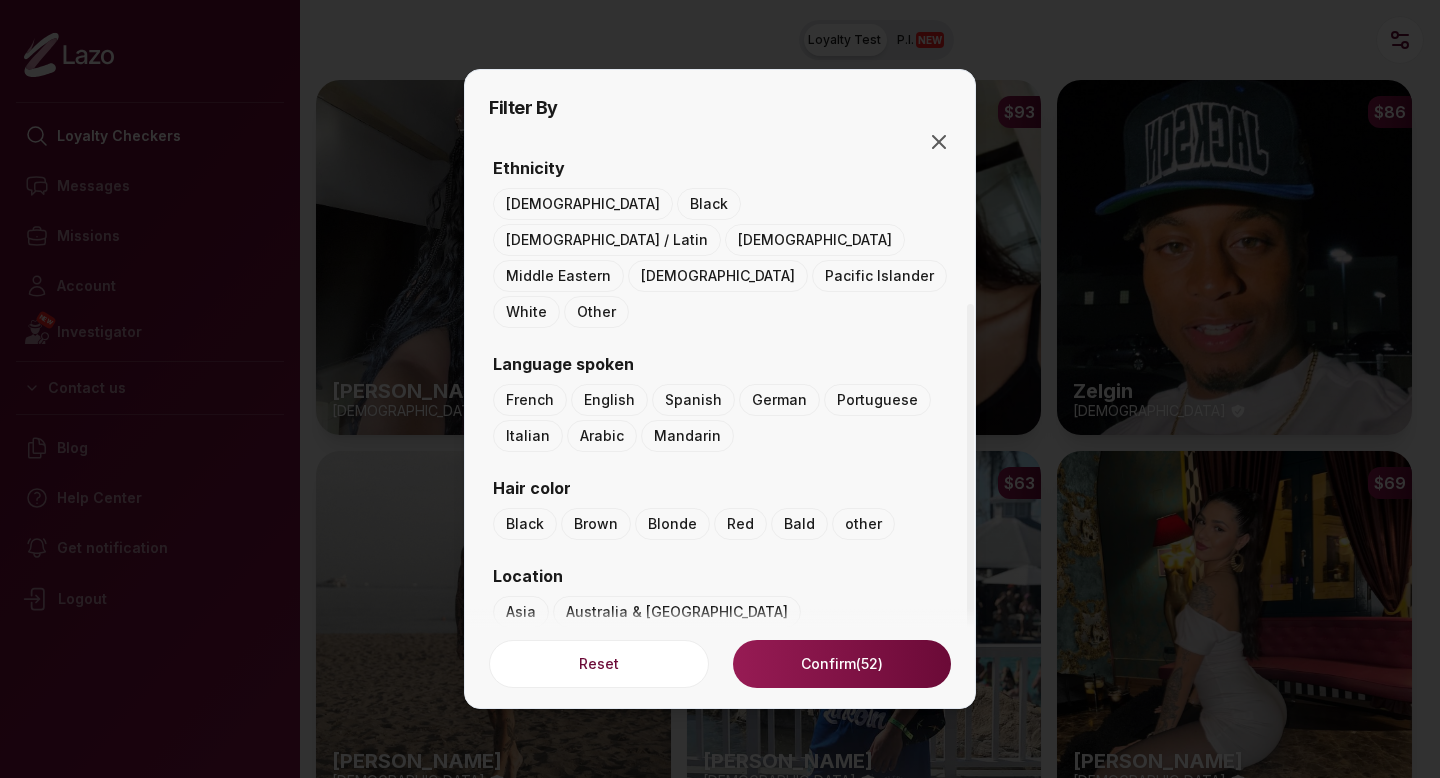scroll, scrollTop: 0, scrollLeft: 0, axis: both 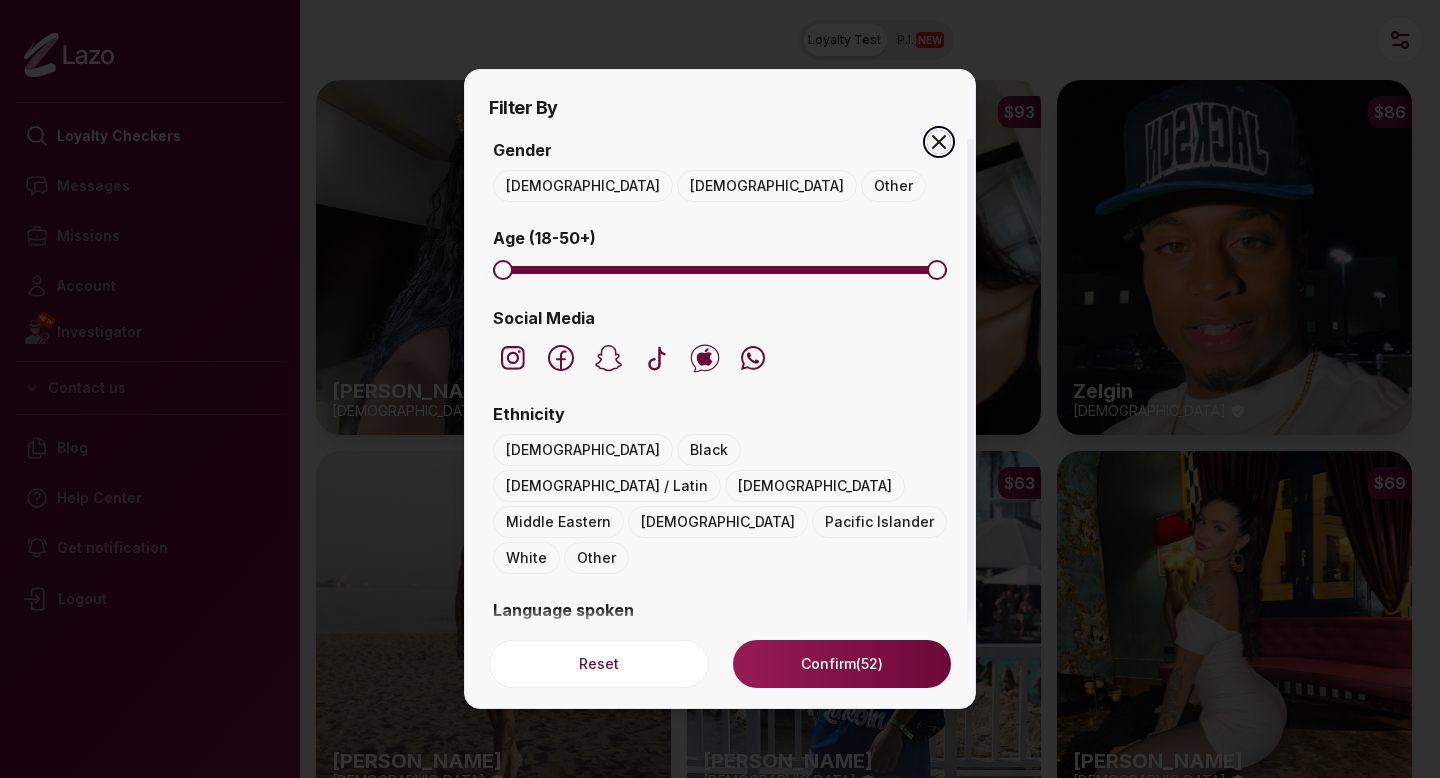 click 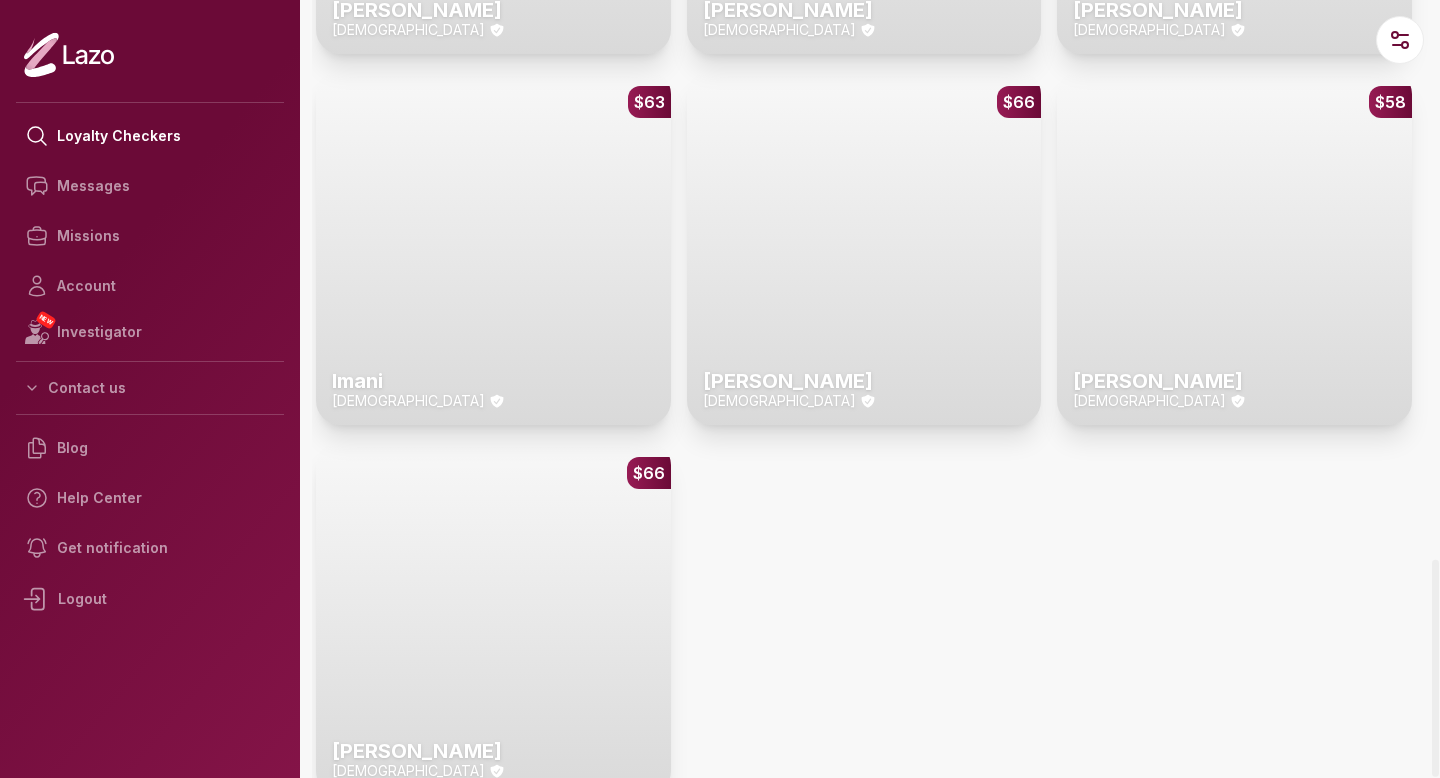scroll, scrollTop: 4595, scrollLeft: 0, axis: vertical 